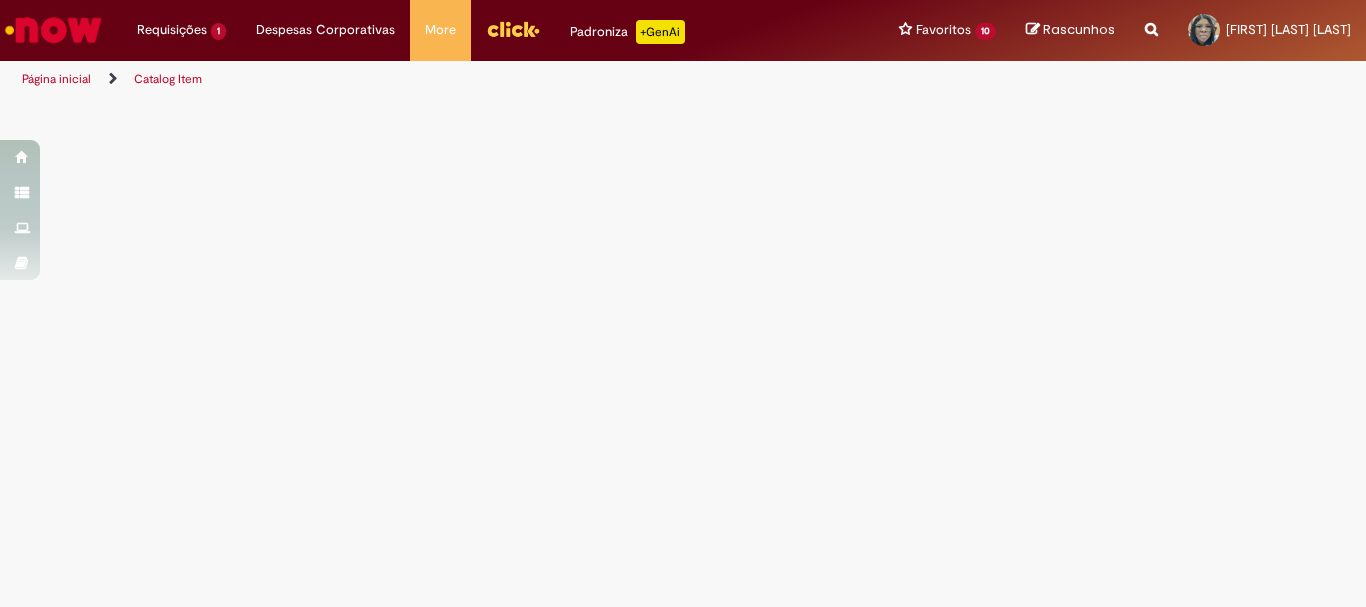 scroll, scrollTop: 0, scrollLeft: 0, axis: both 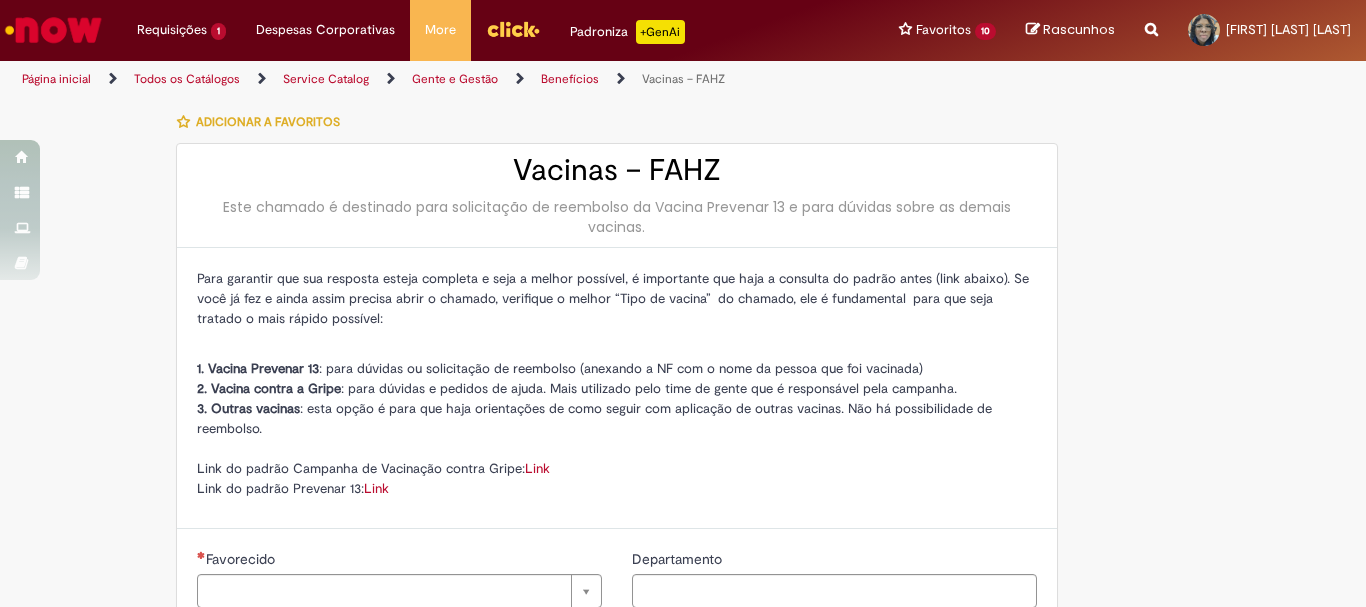 type on "********" 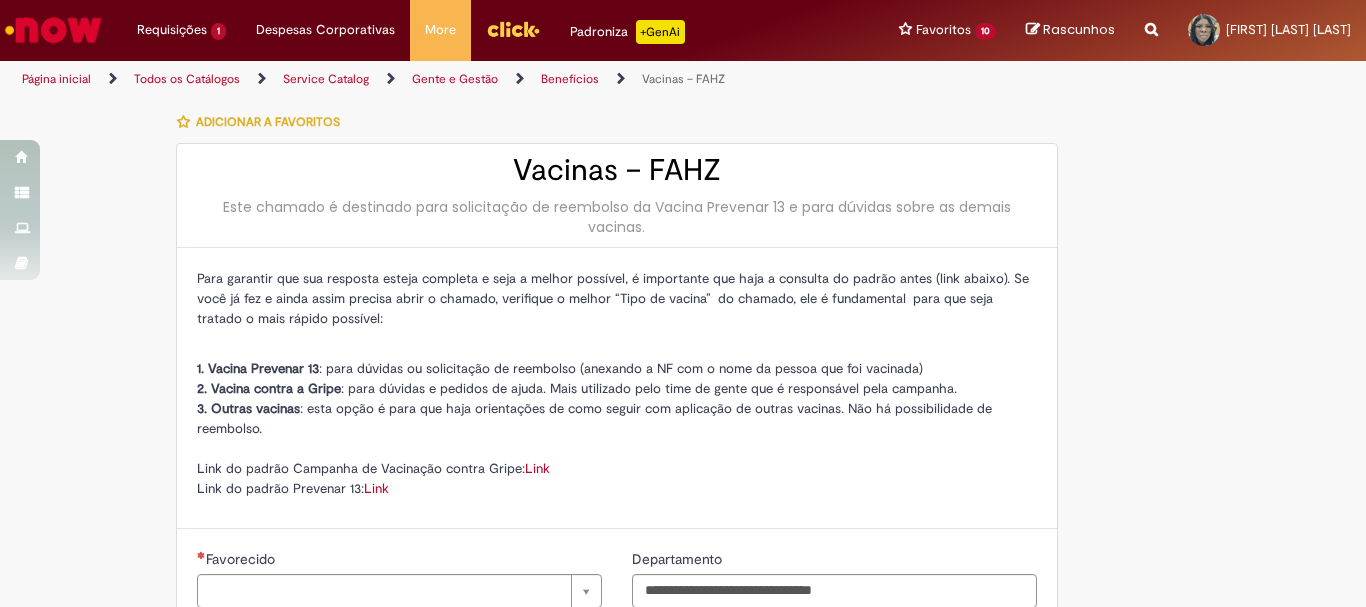 type on "**********" 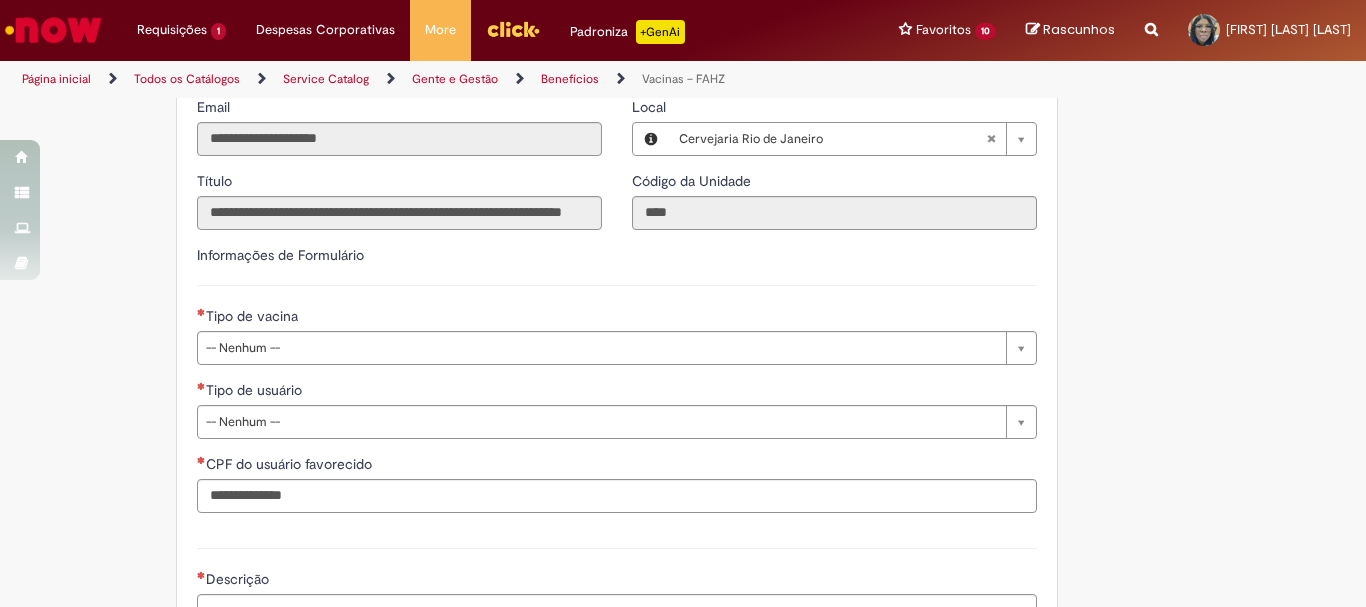 scroll, scrollTop: 700, scrollLeft: 0, axis: vertical 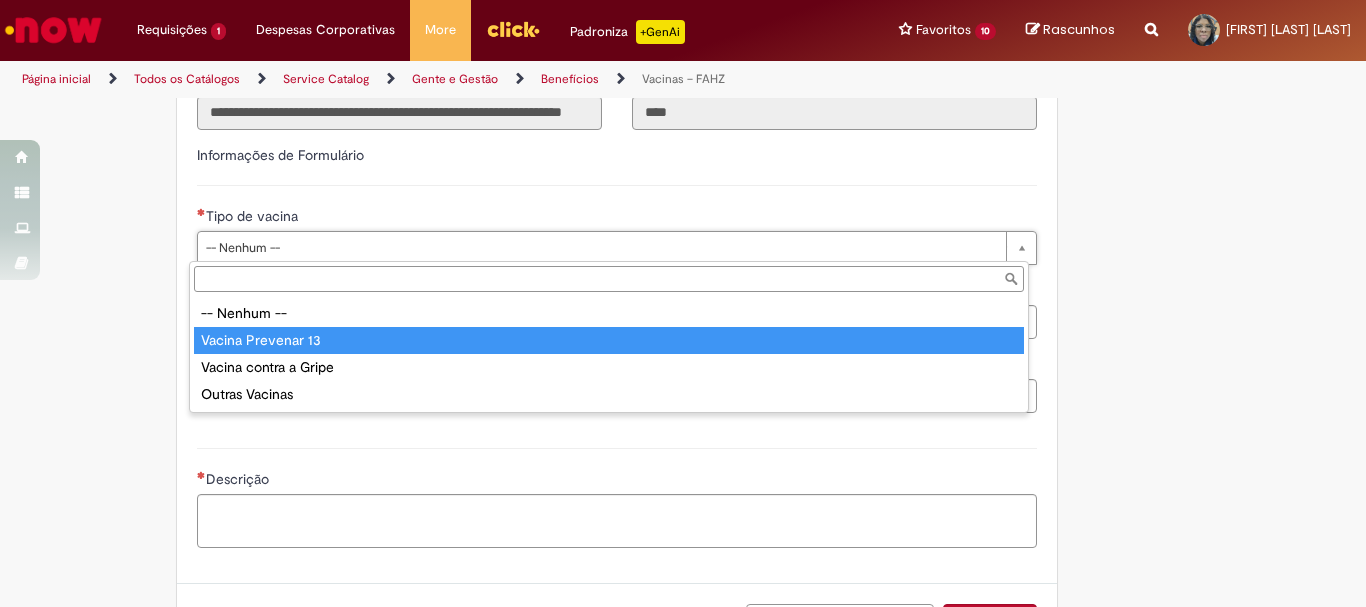 type on "**********" 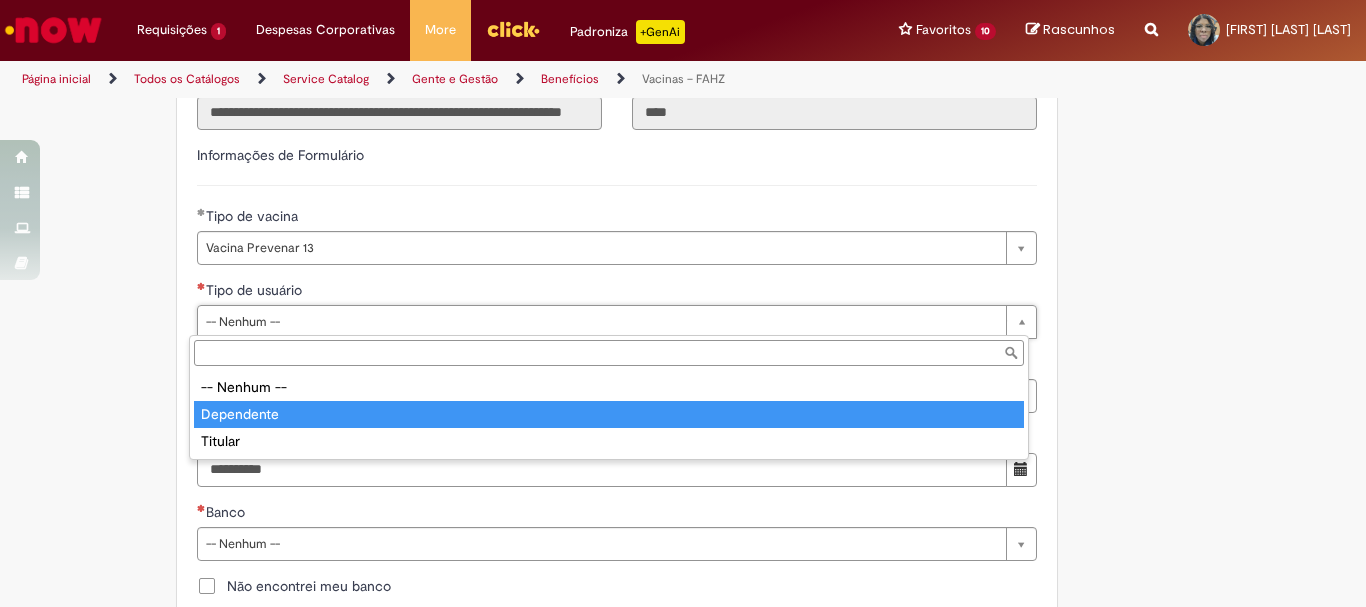 type on "**********" 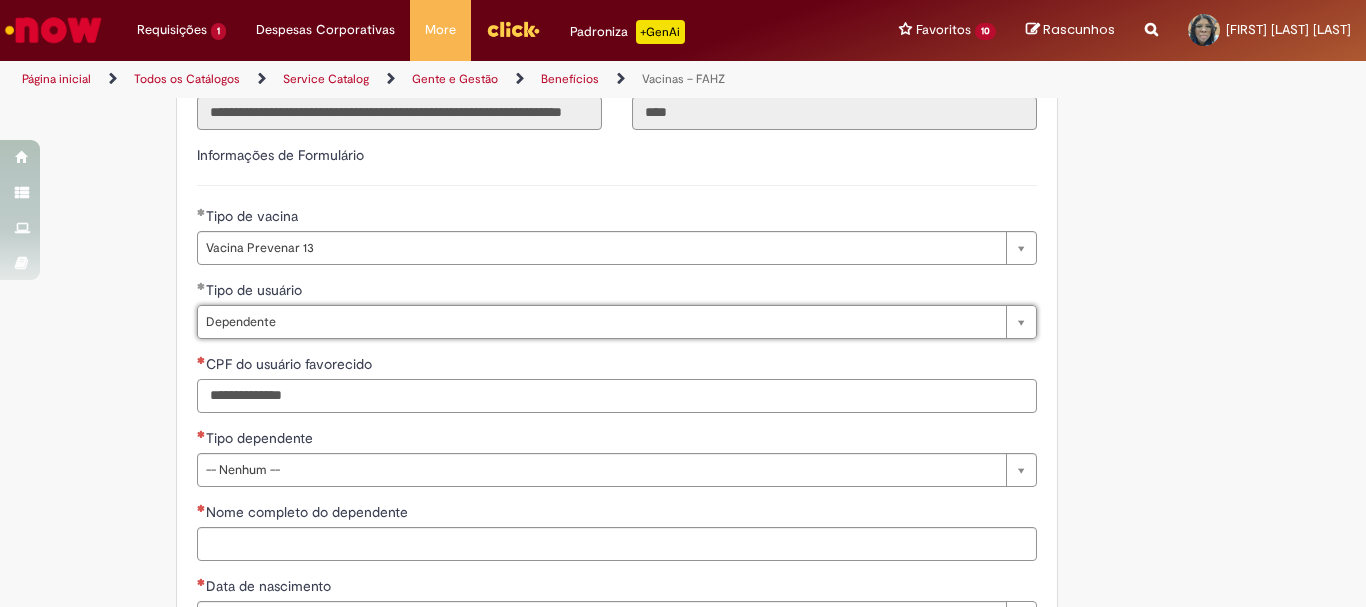 click on "CPF do usuário favorecido" at bounding box center [617, 396] 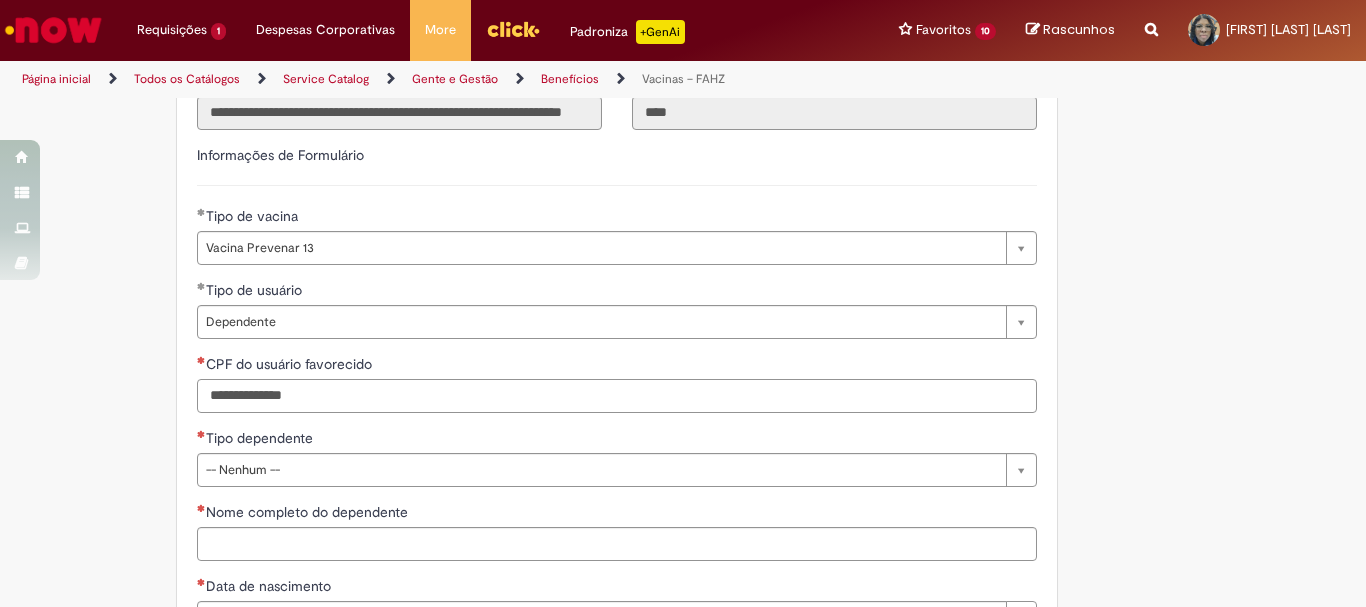 scroll, scrollTop: 900, scrollLeft: 0, axis: vertical 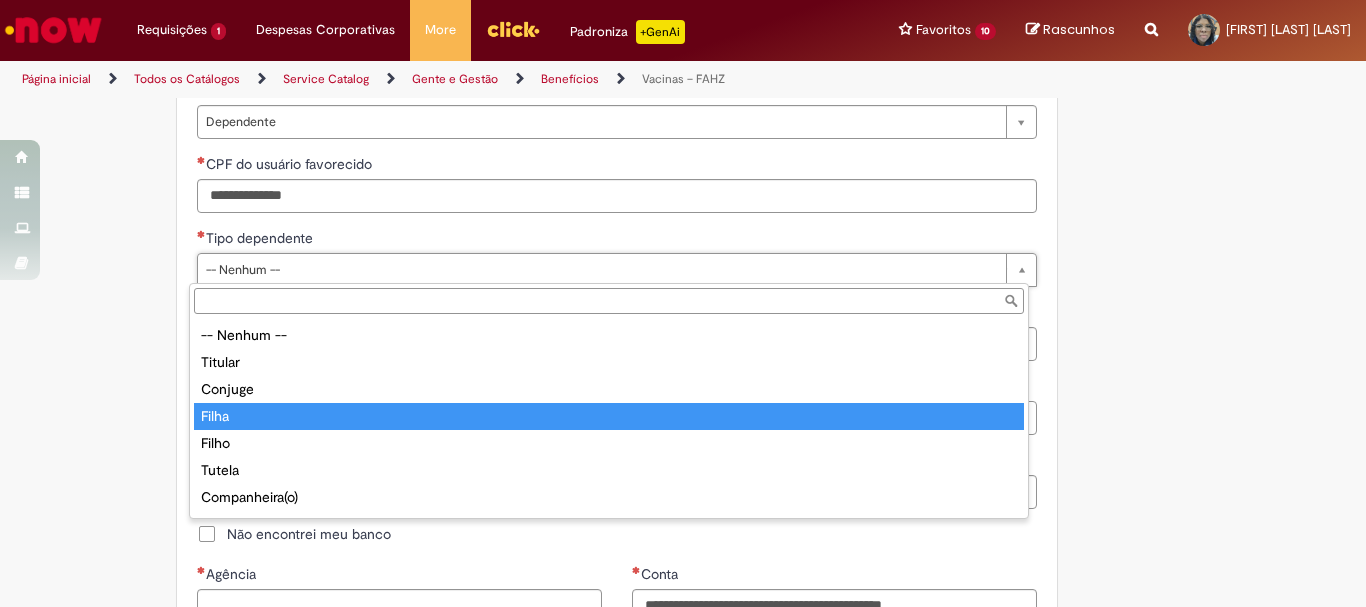type on "*****" 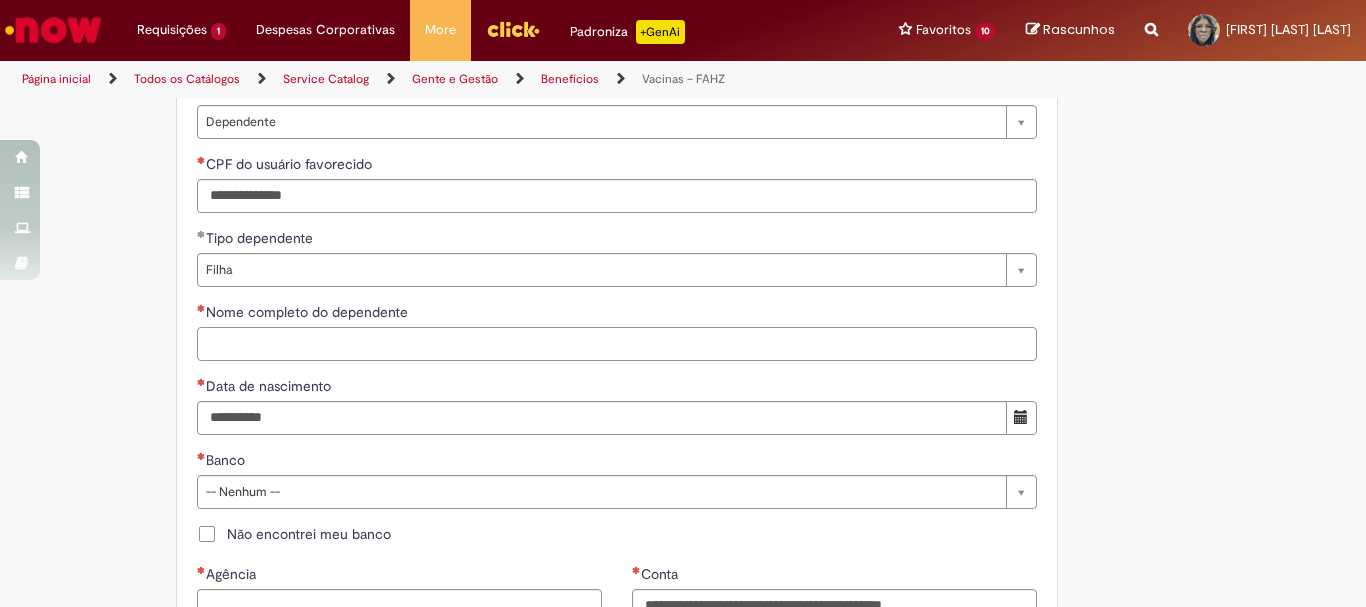 click on "Nome completo do dependente" at bounding box center [617, 344] 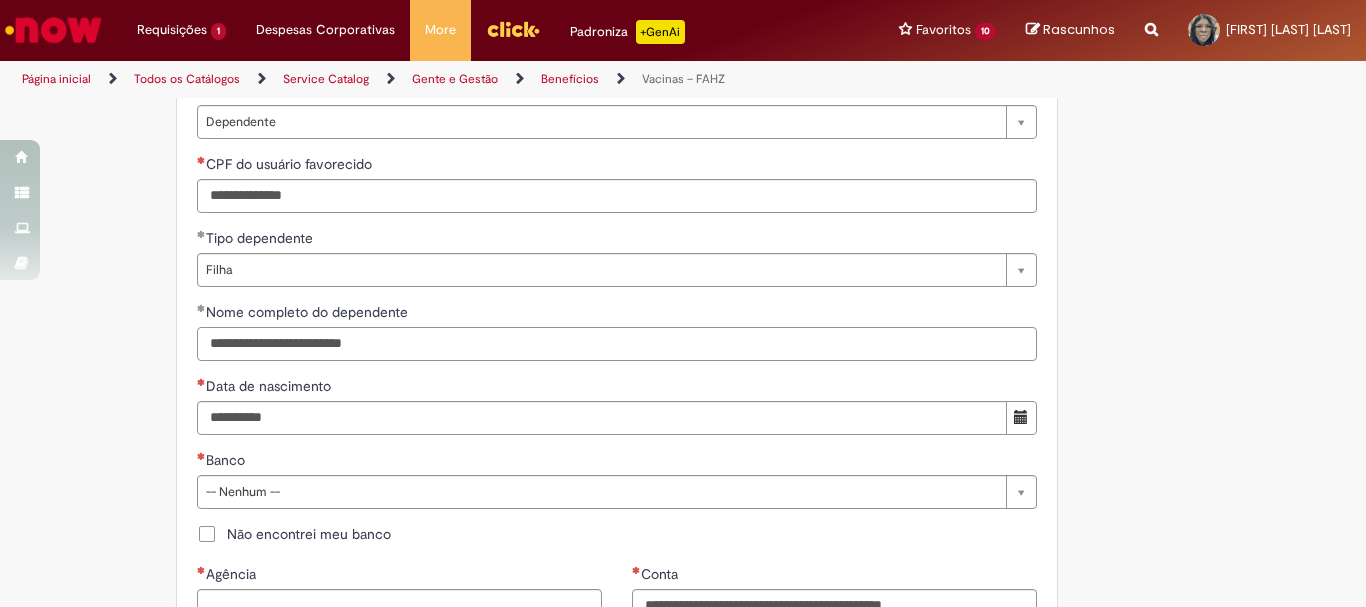 type on "**********" 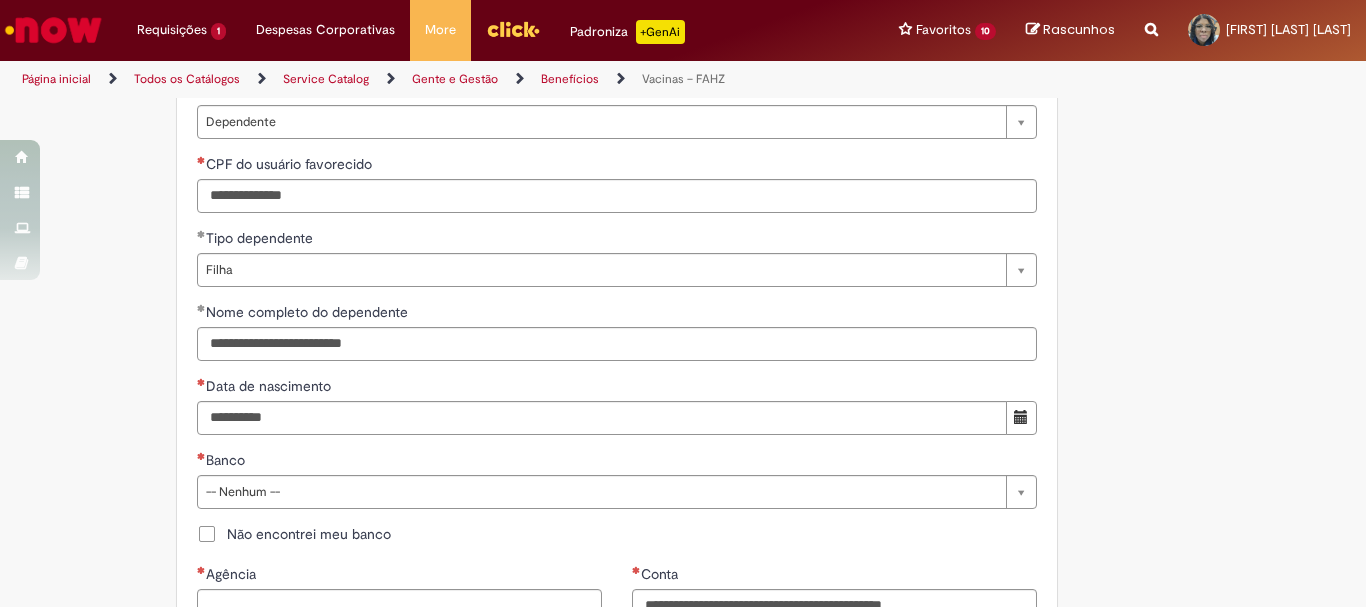 click on "Data de nascimento" at bounding box center [617, 388] 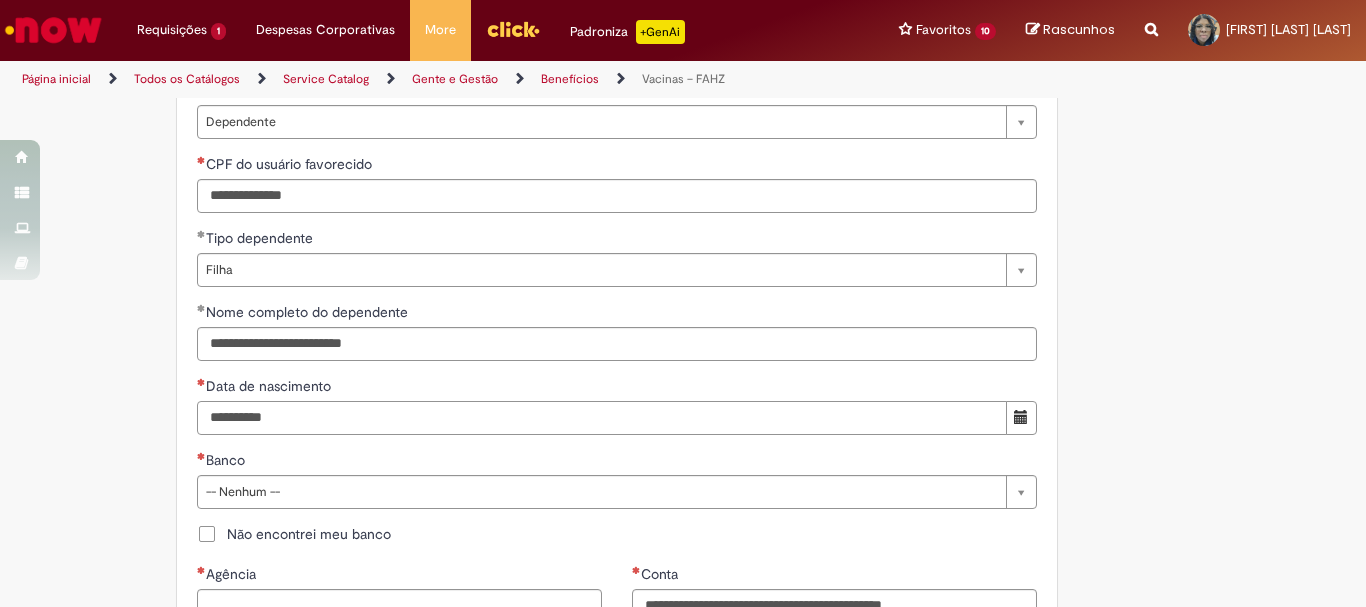click on "Data de nascimento" at bounding box center [602, 418] 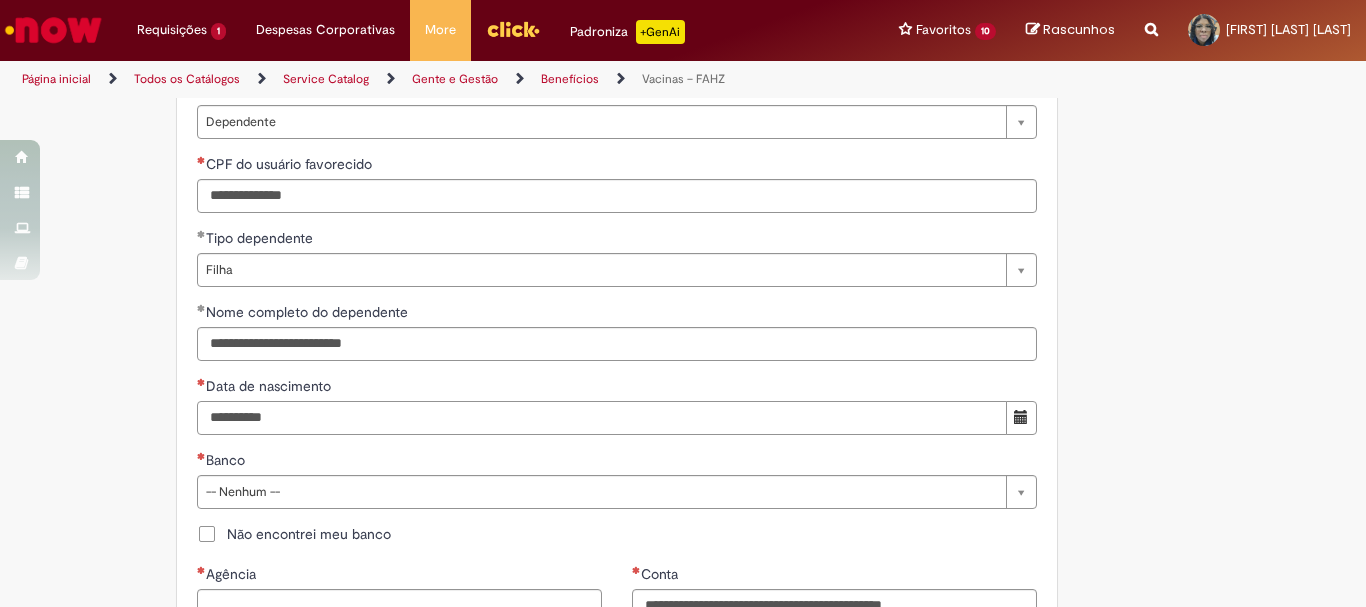 type on "**********" 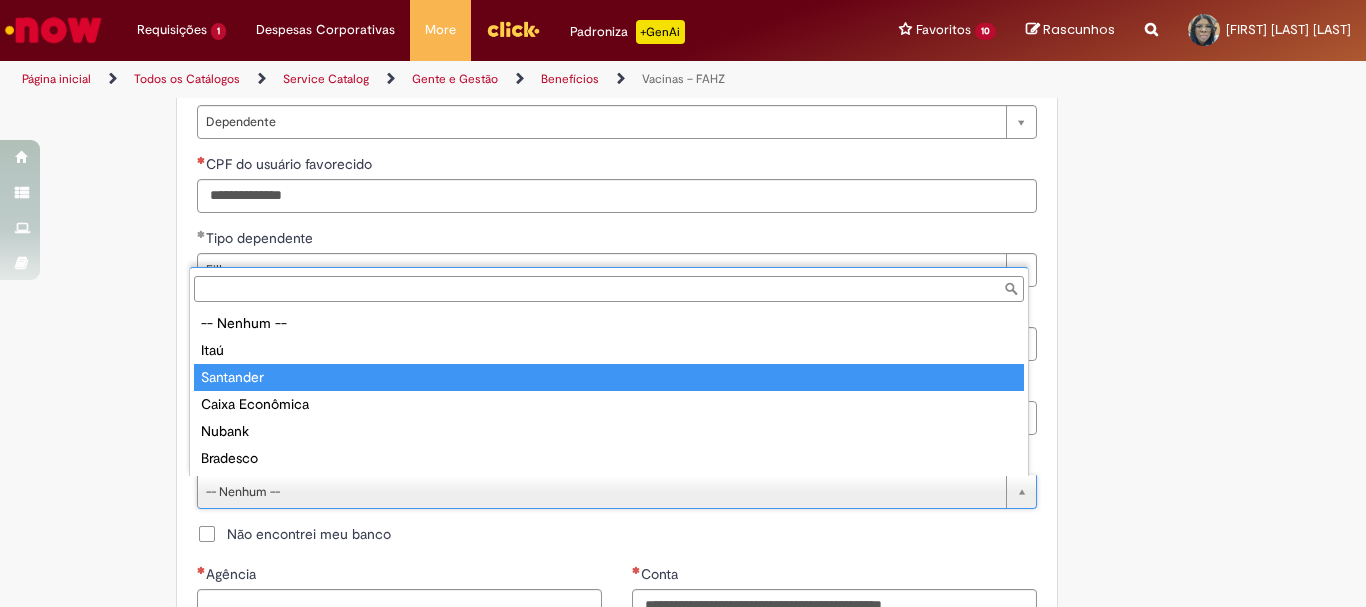 type on "*********" 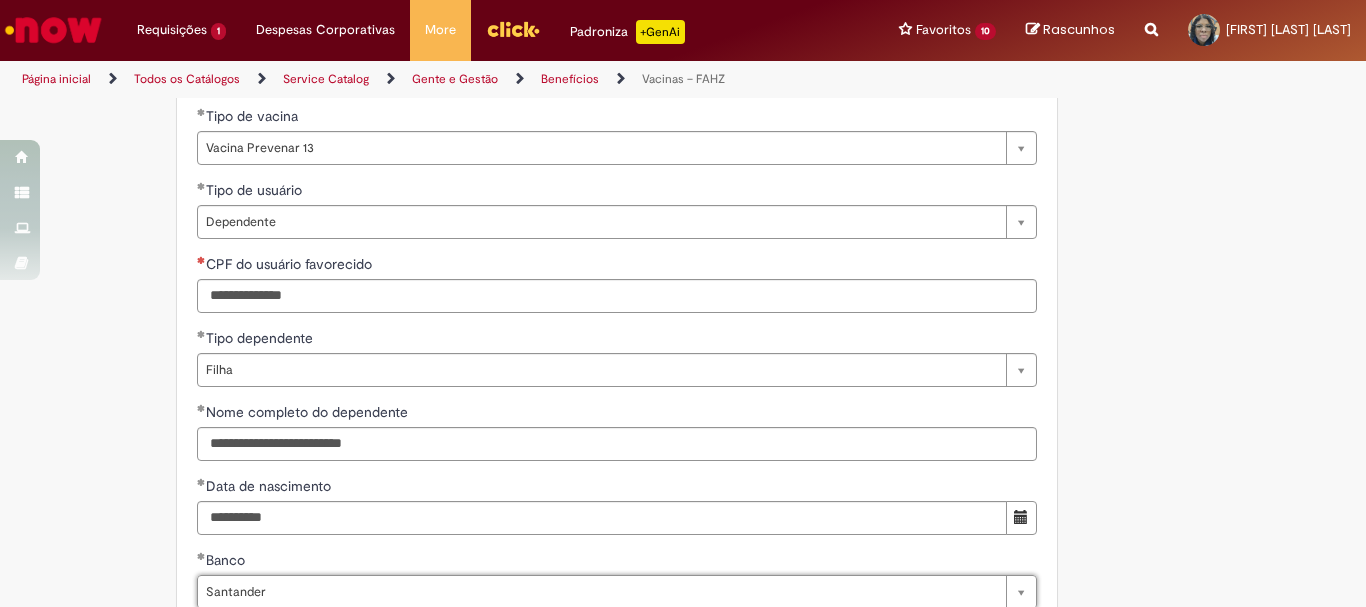 scroll, scrollTop: 600, scrollLeft: 0, axis: vertical 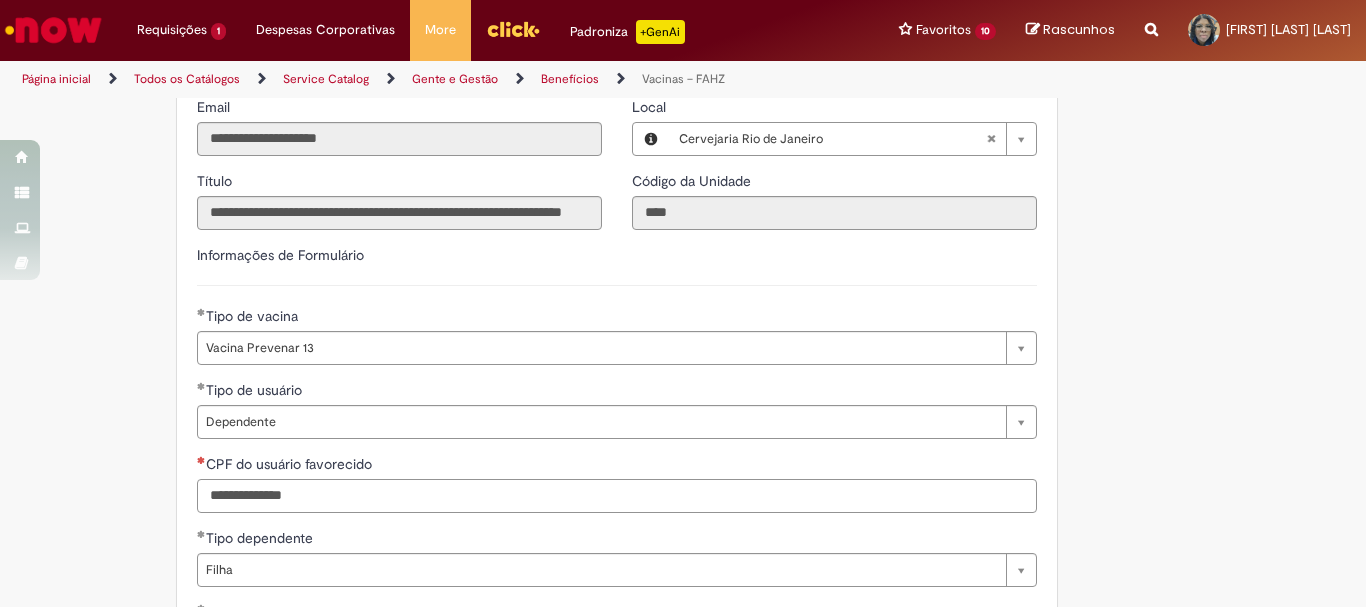 click on "CPF do usuário favorecido" at bounding box center (617, 496) 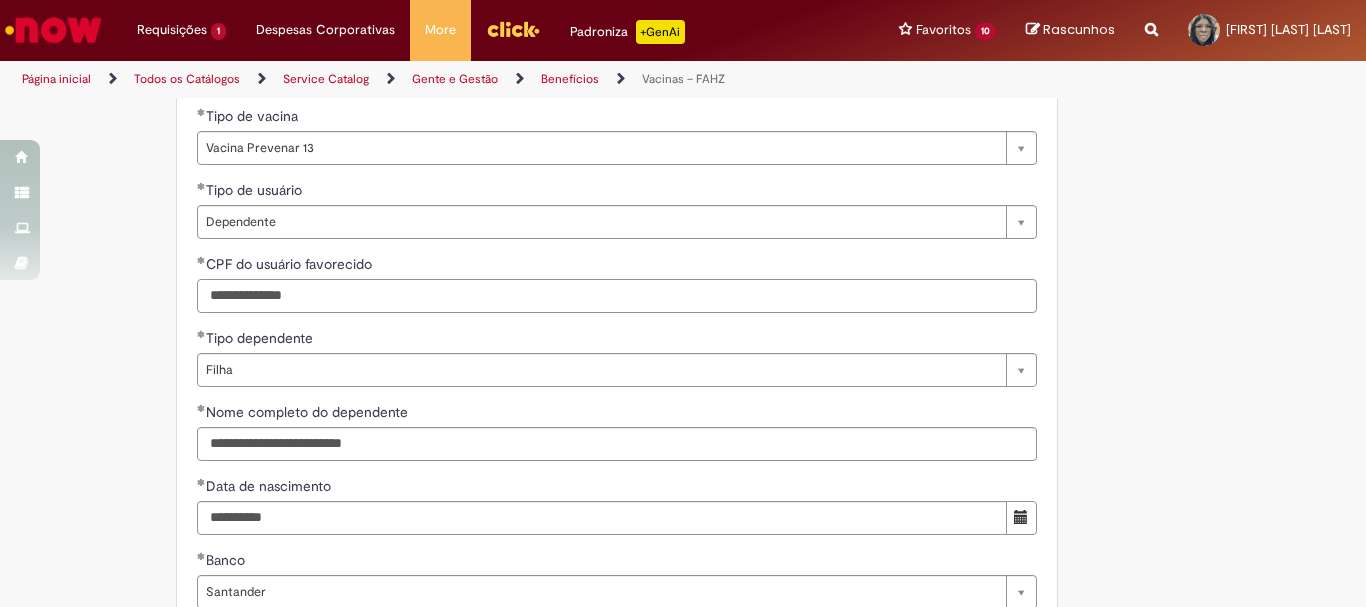 scroll, scrollTop: 1000, scrollLeft: 0, axis: vertical 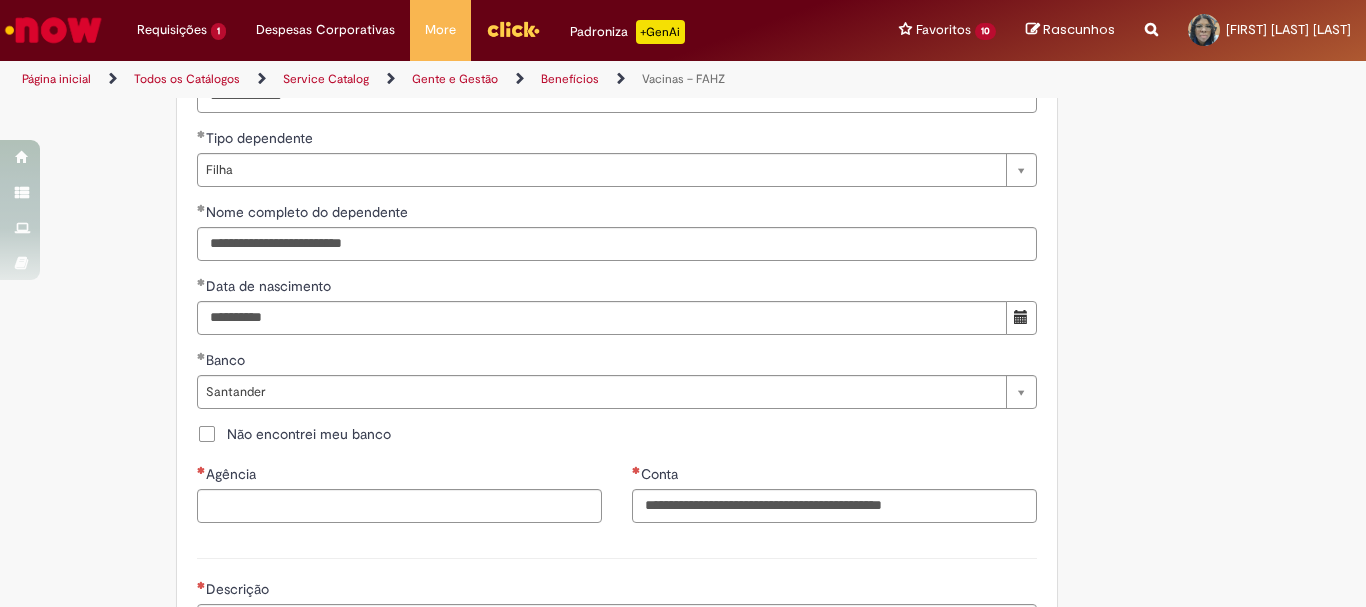 type on "**********" 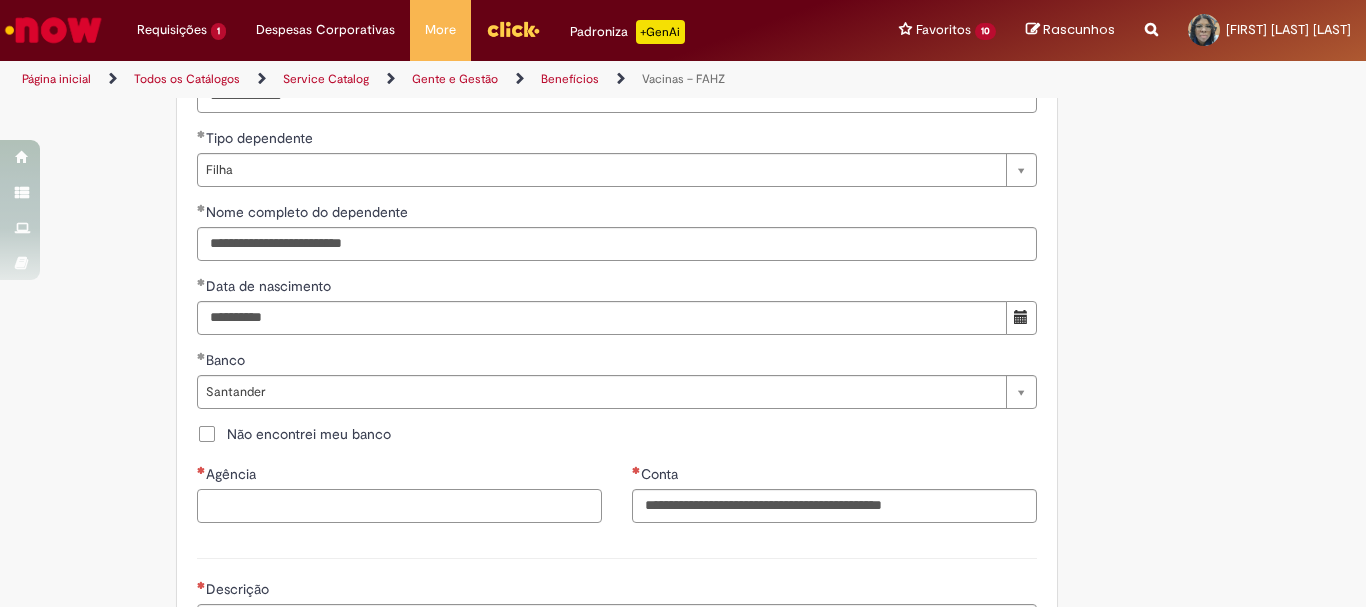 click on "Agência" at bounding box center [399, 506] 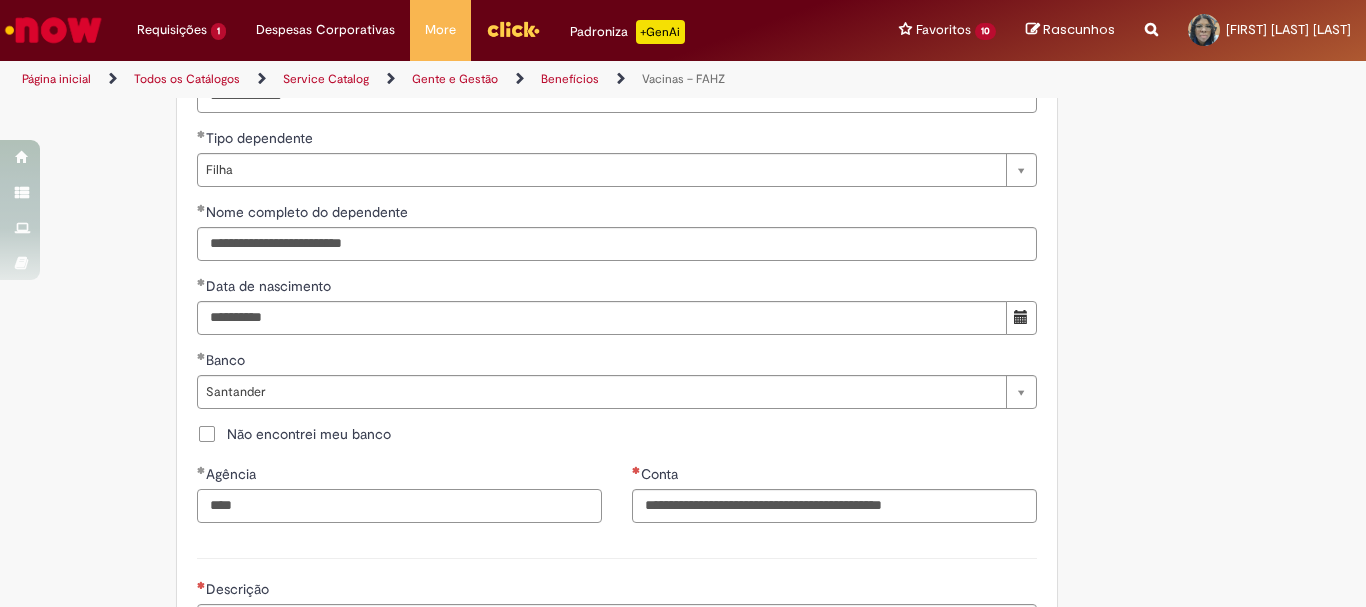 type on "****" 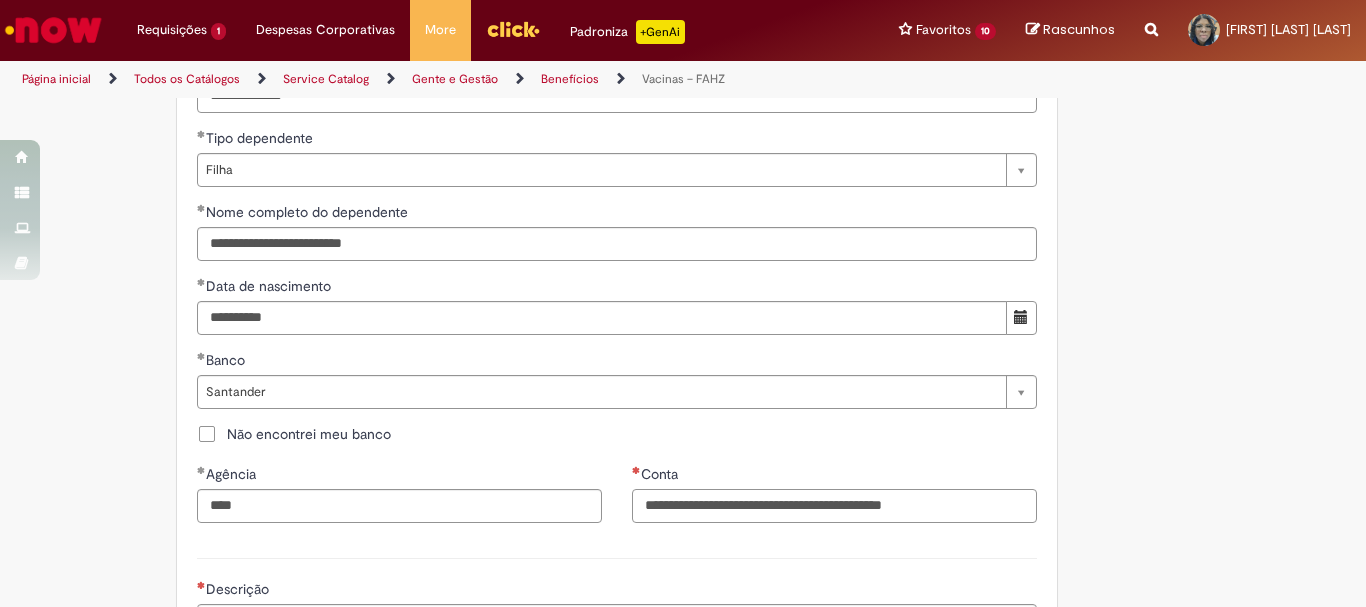 click on "Conta" at bounding box center (834, 506) 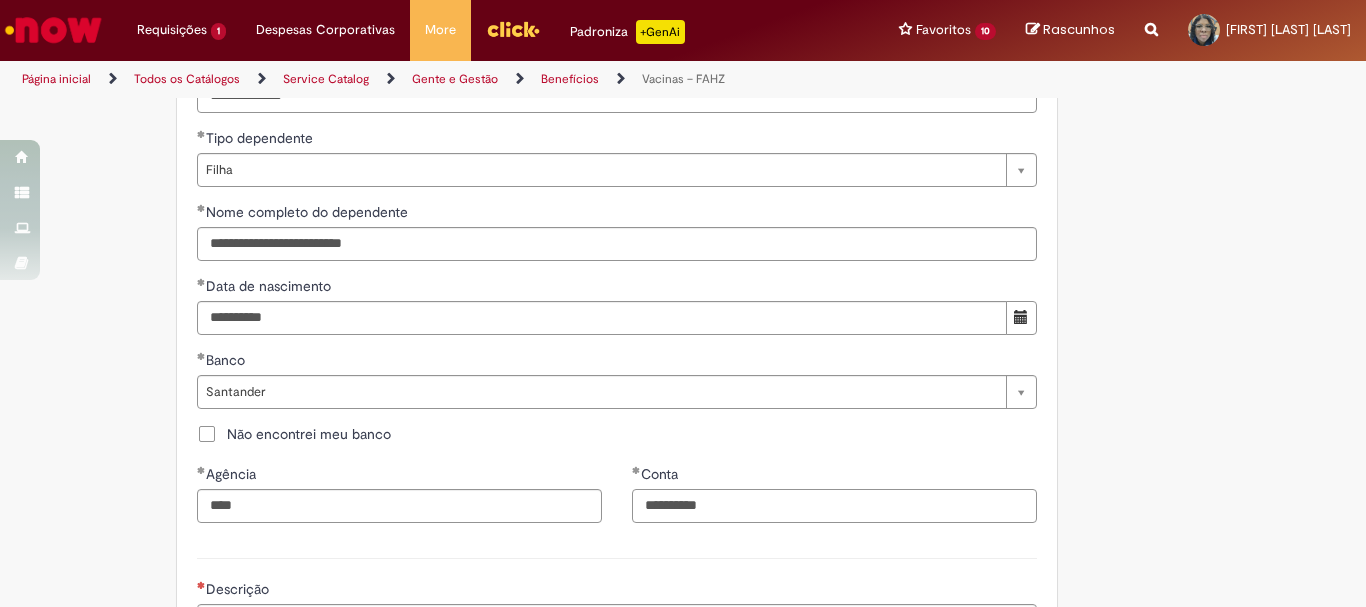 scroll, scrollTop: 1272, scrollLeft: 0, axis: vertical 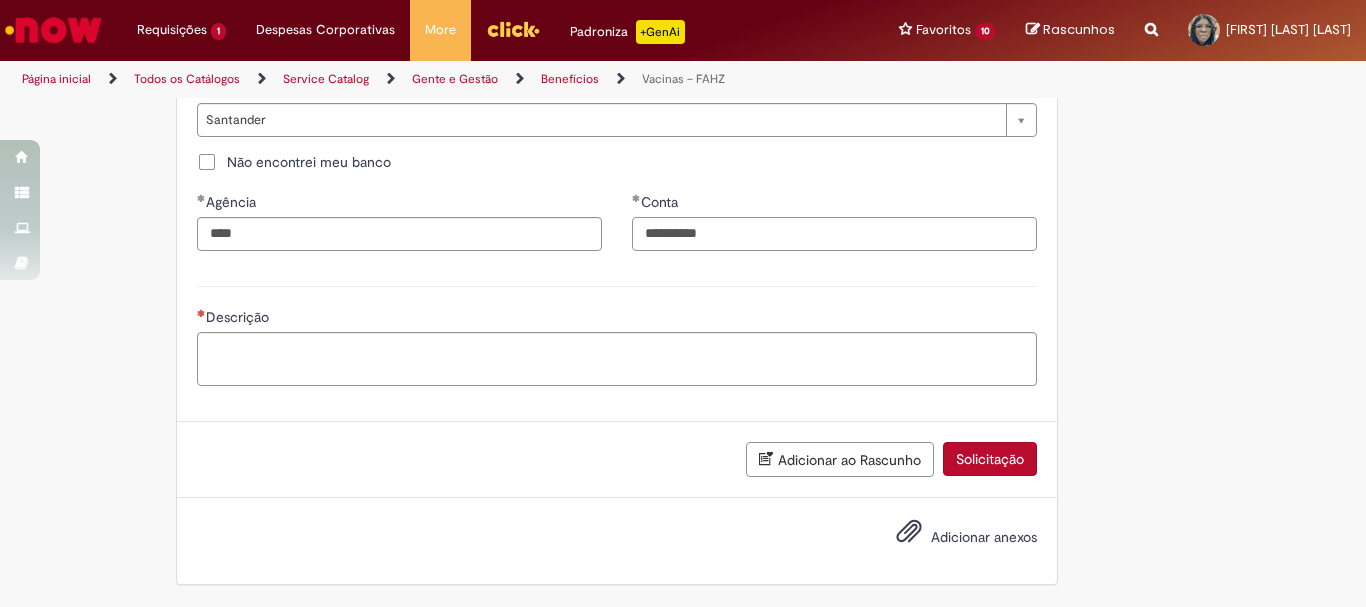 type on "**********" 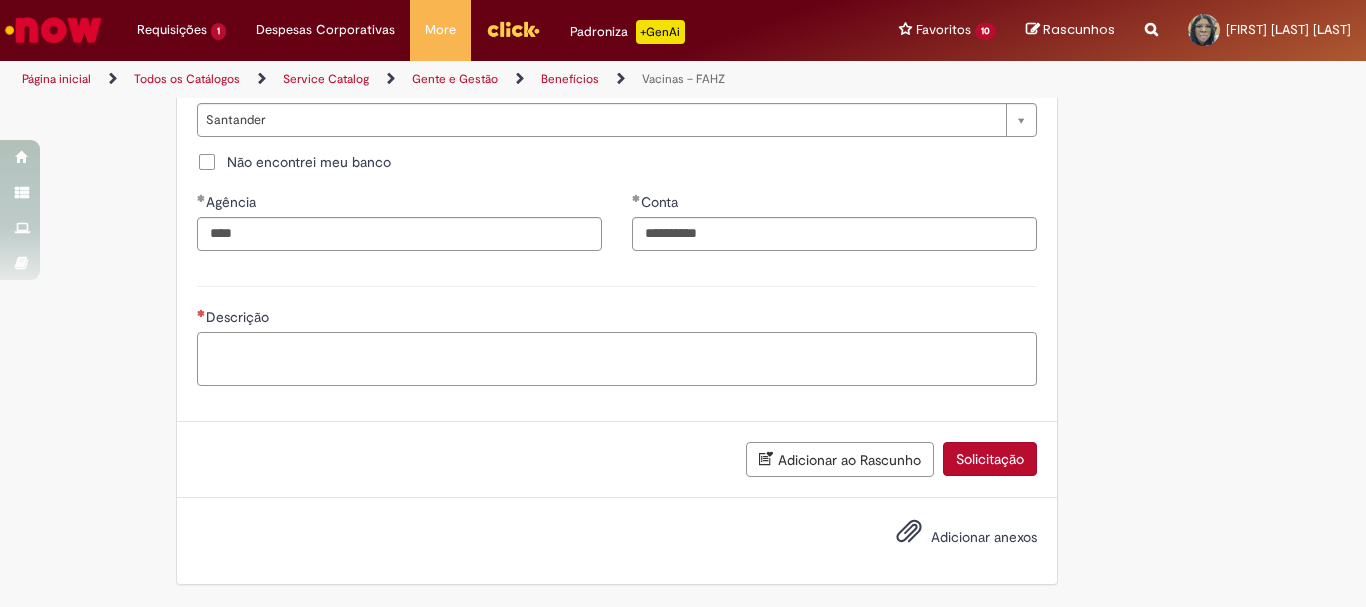 click on "Descrição" at bounding box center (617, 359) 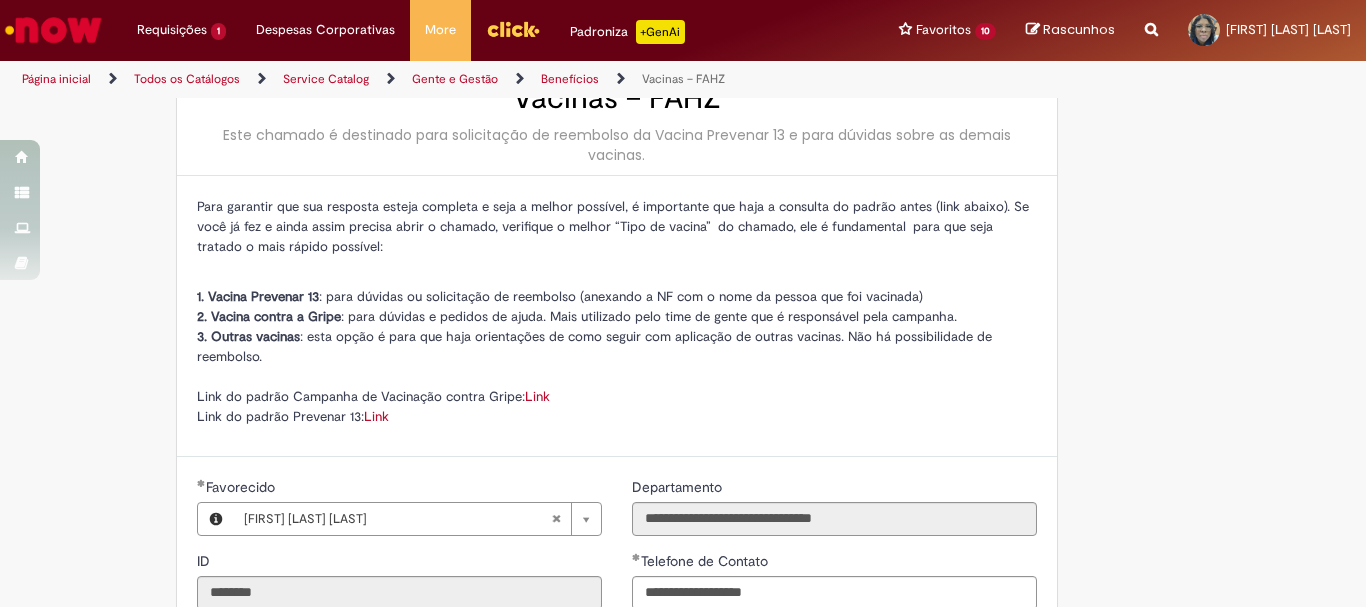 scroll, scrollTop: 0, scrollLeft: 0, axis: both 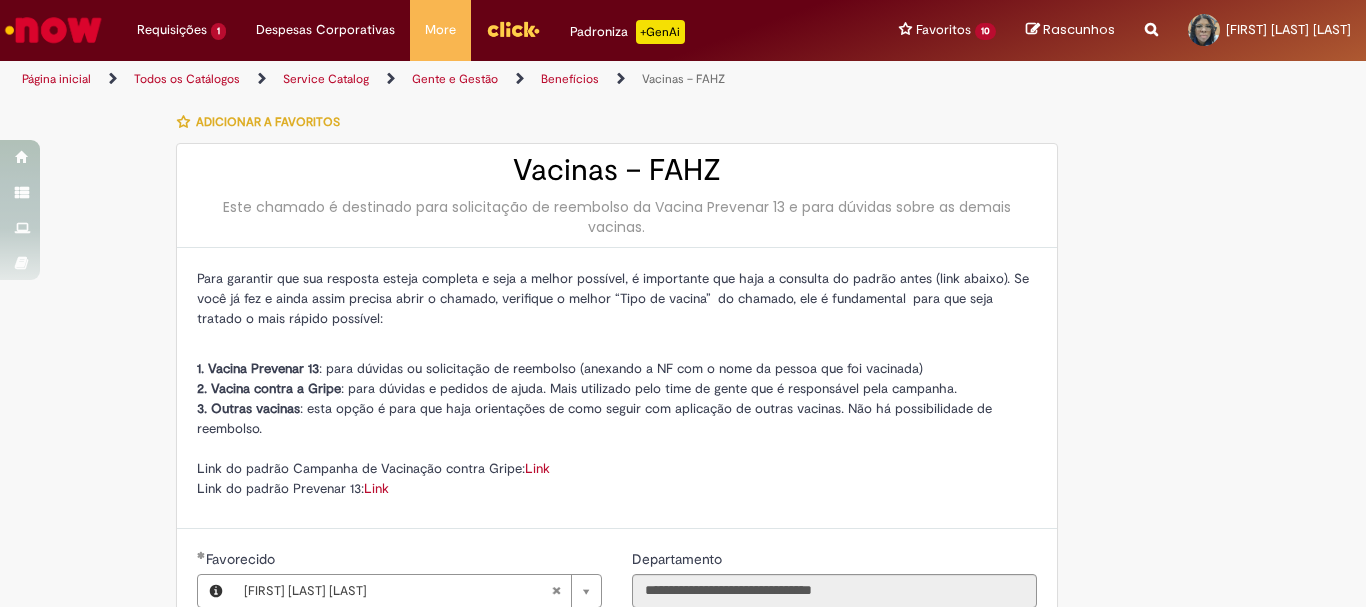 type on "**********" 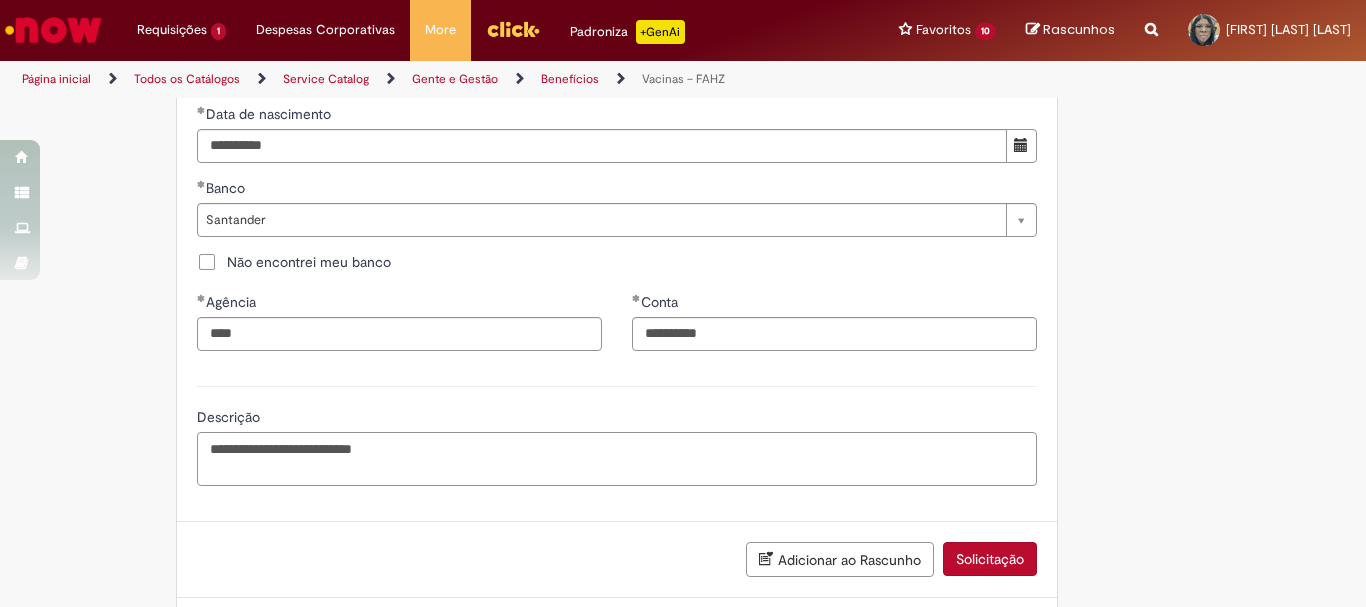 scroll, scrollTop: 1272, scrollLeft: 0, axis: vertical 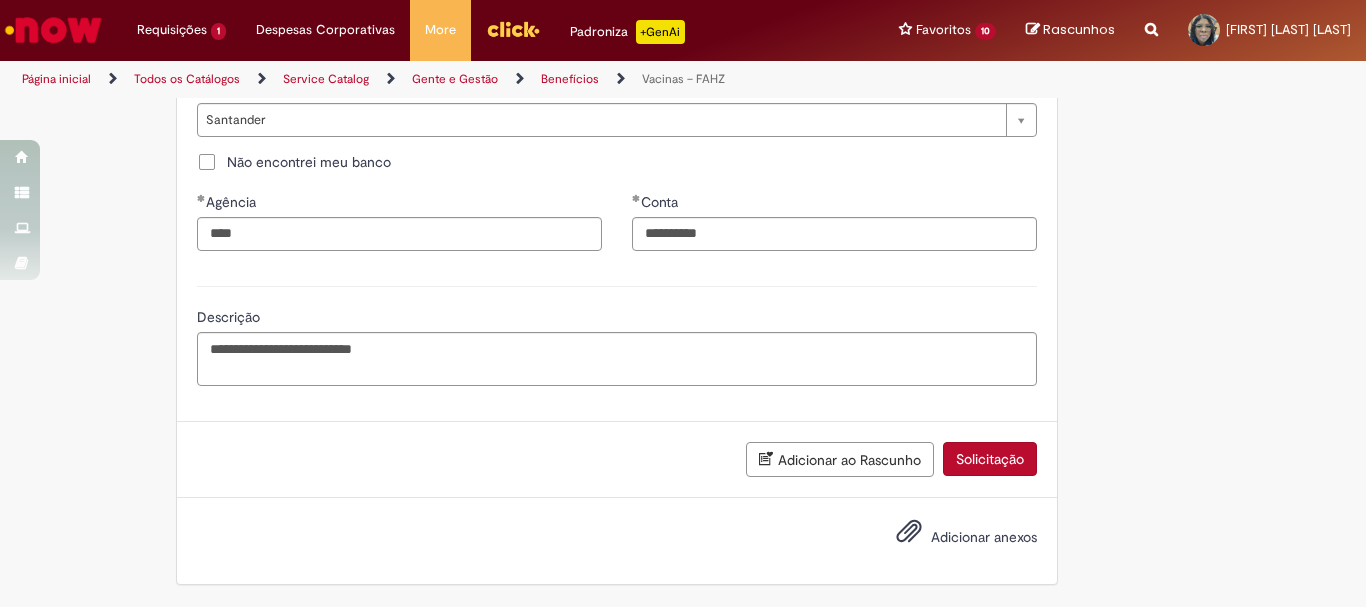 click on "Adicionar anexos" at bounding box center (984, 537) 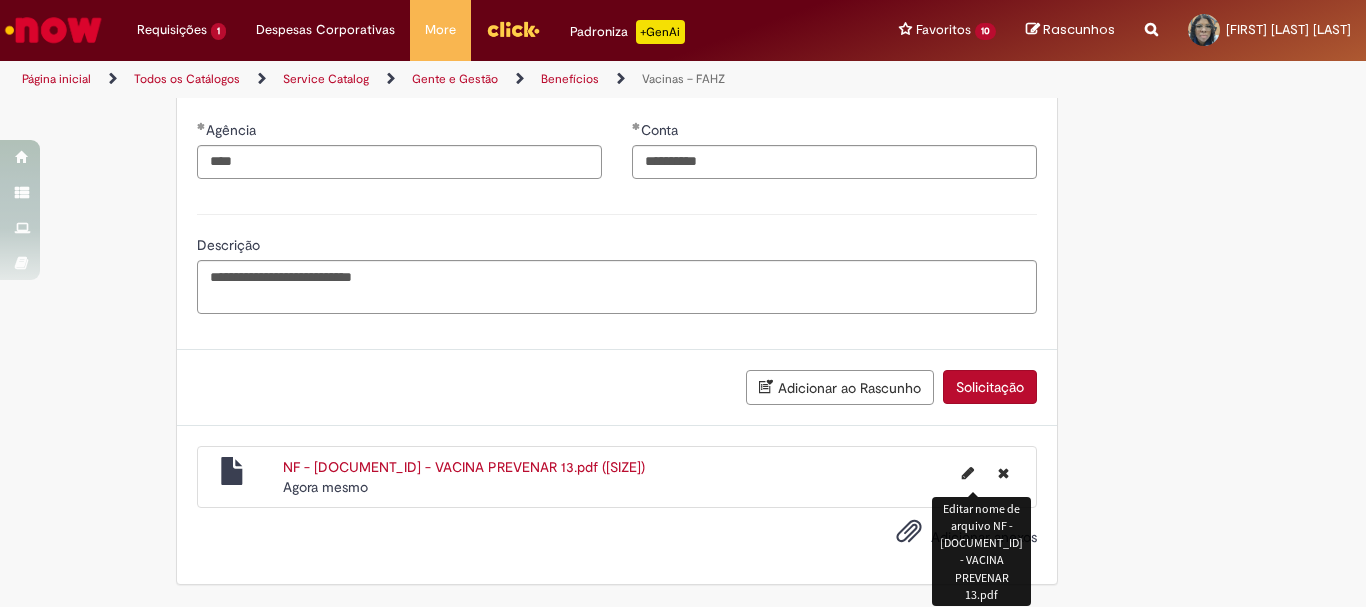 scroll, scrollTop: 1344, scrollLeft: 0, axis: vertical 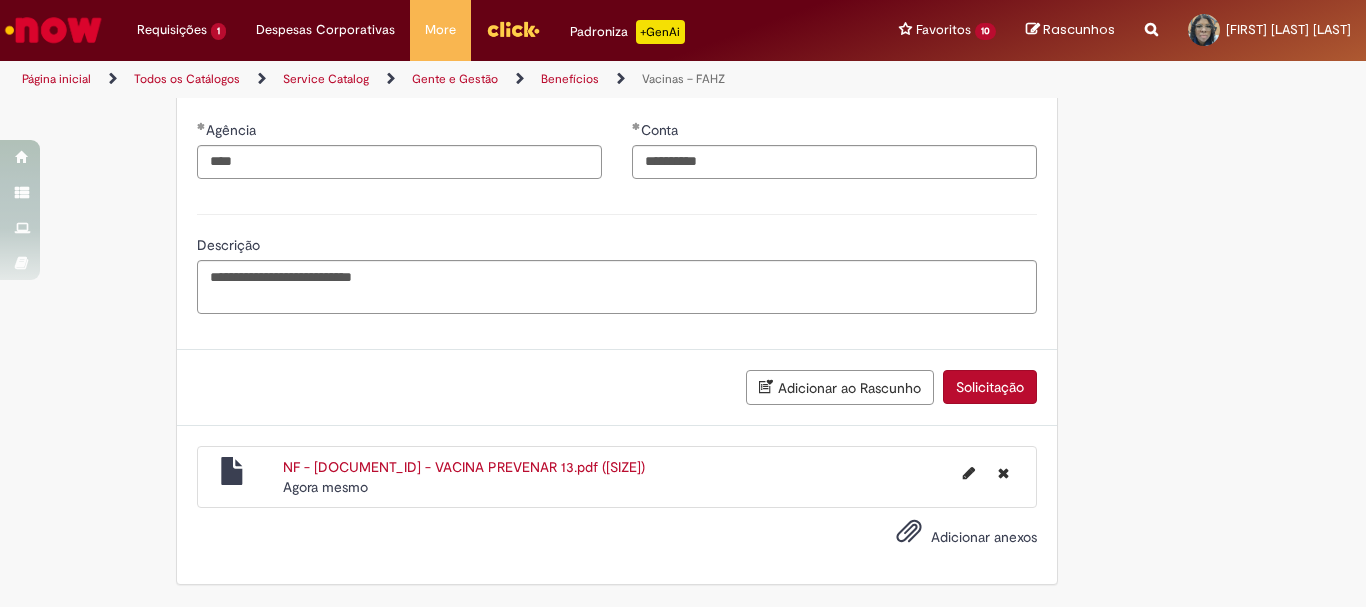 click on "Solicitação" at bounding box center [990, 387] 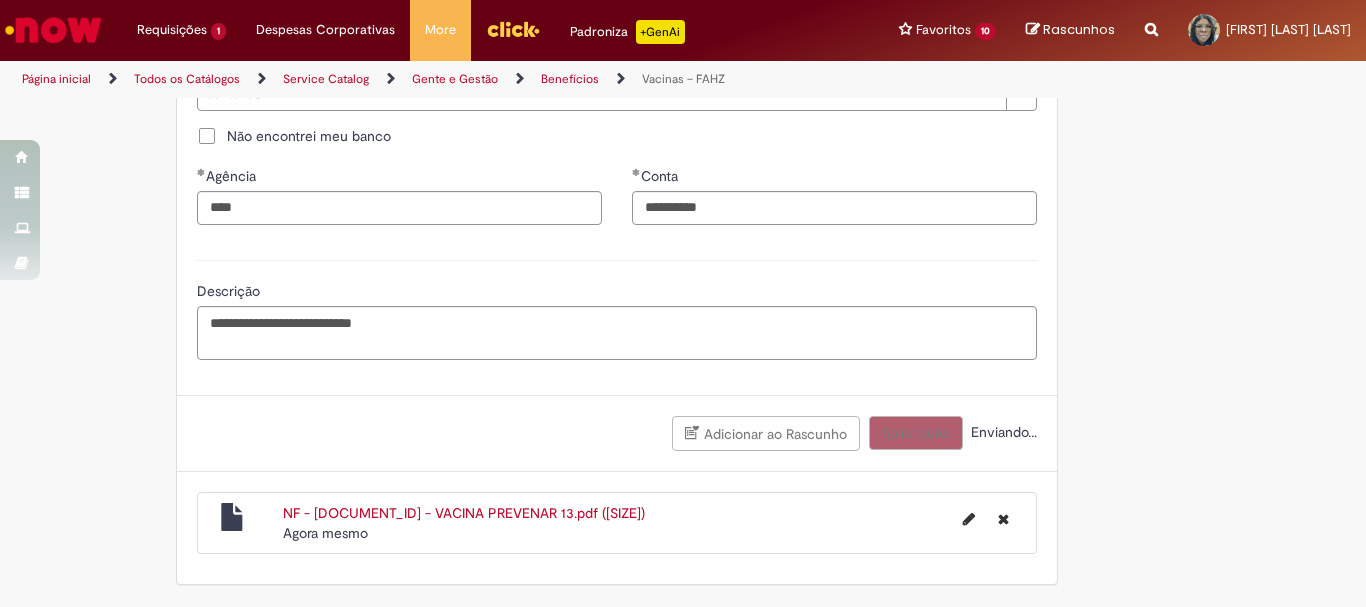 scroll, scrollTop: 1298, scrollLeft: 0, axis: vertical 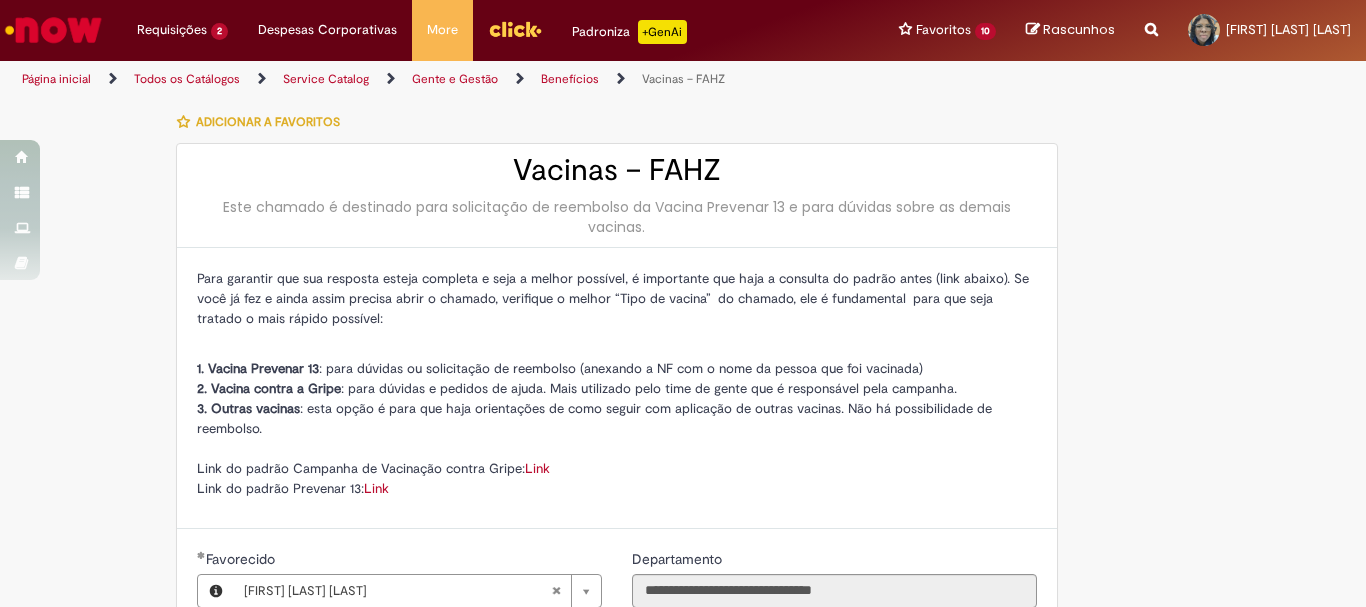 type on "**********" 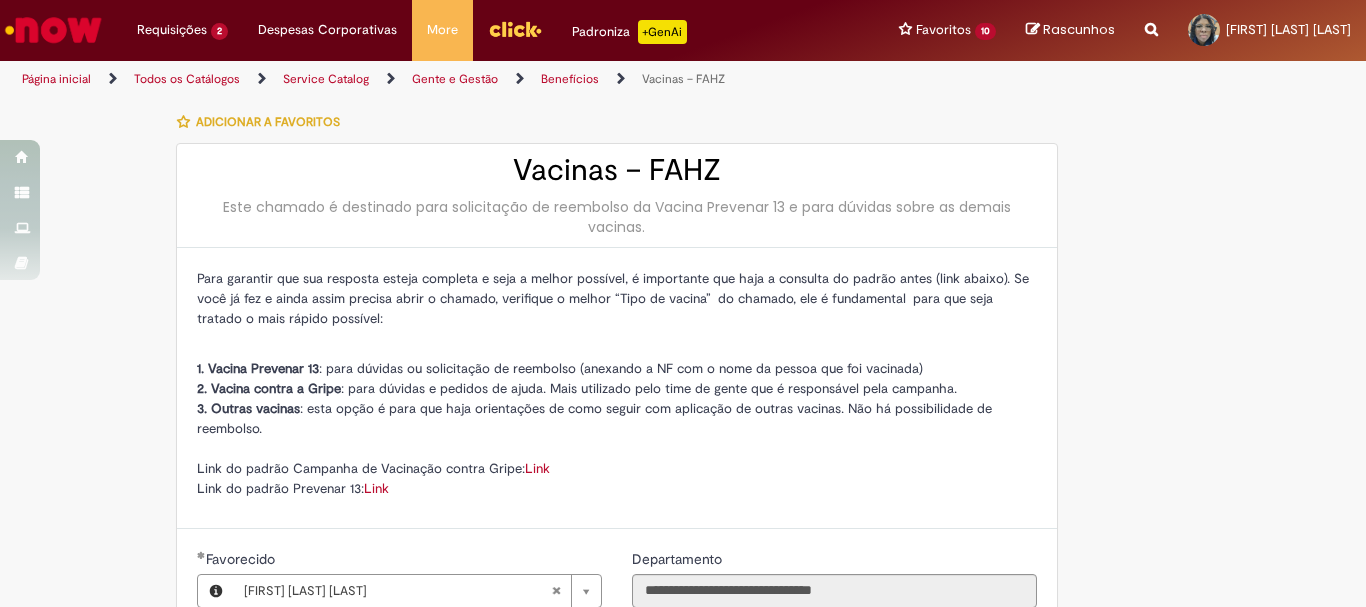 click on "Link" at bounding box center [376, 488] 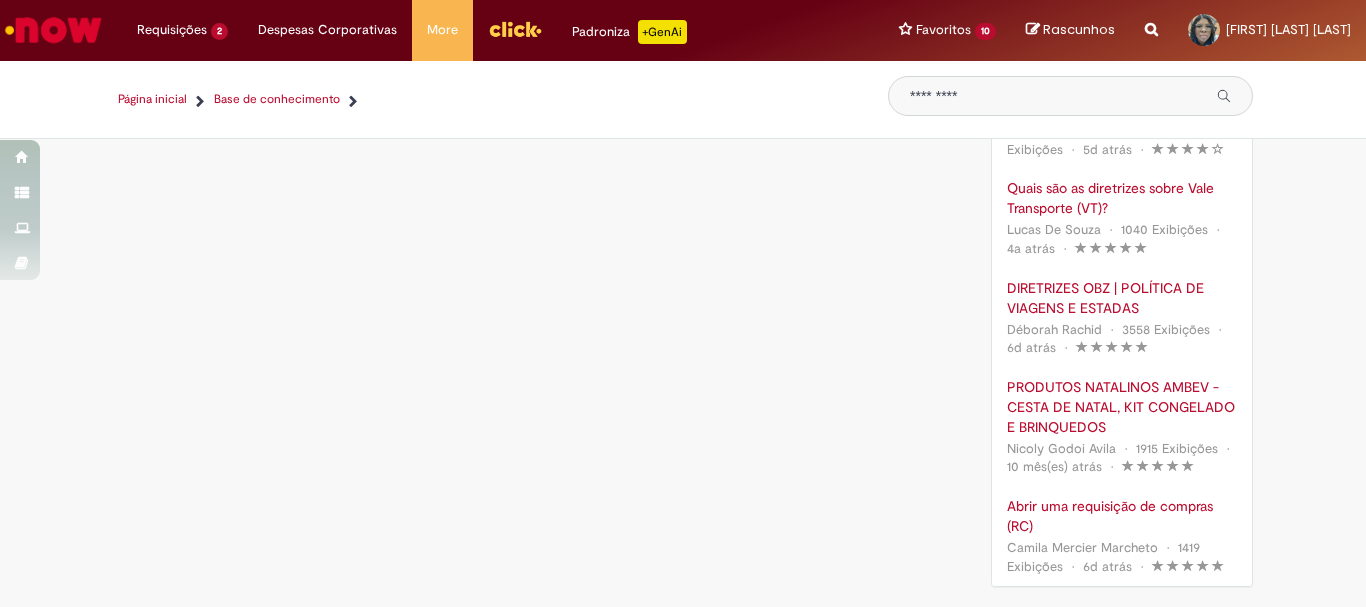scroll, scrollTop: 0, scrollLeft: 0, axis: both 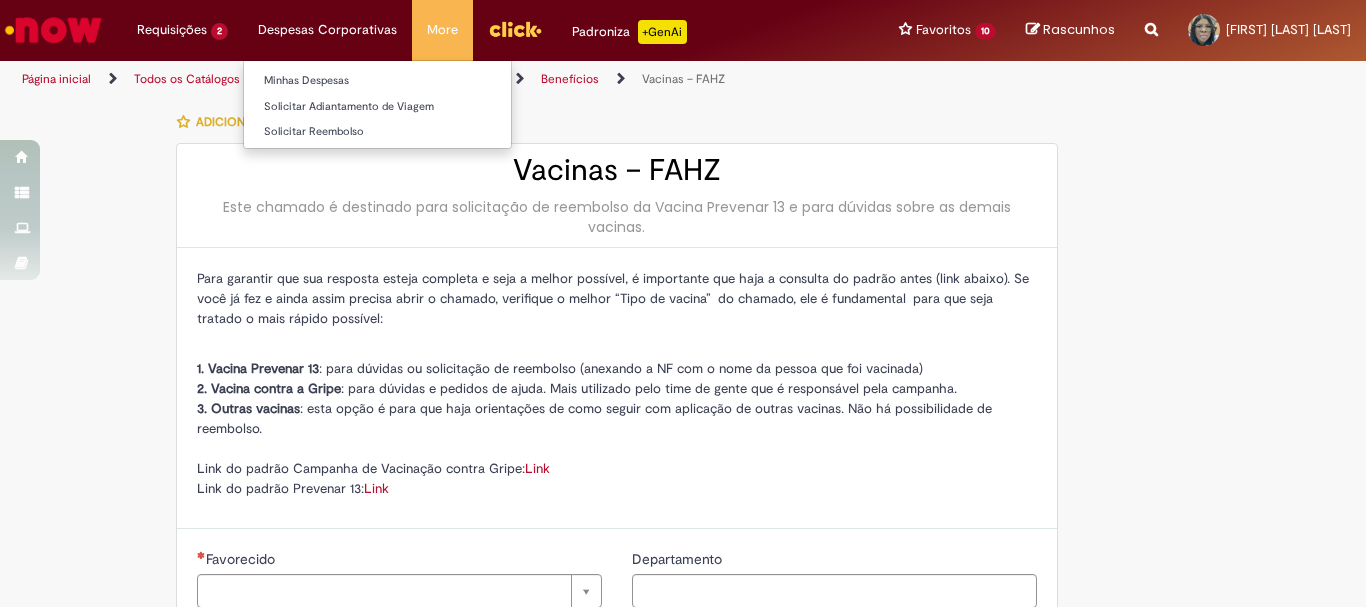 type on "********" 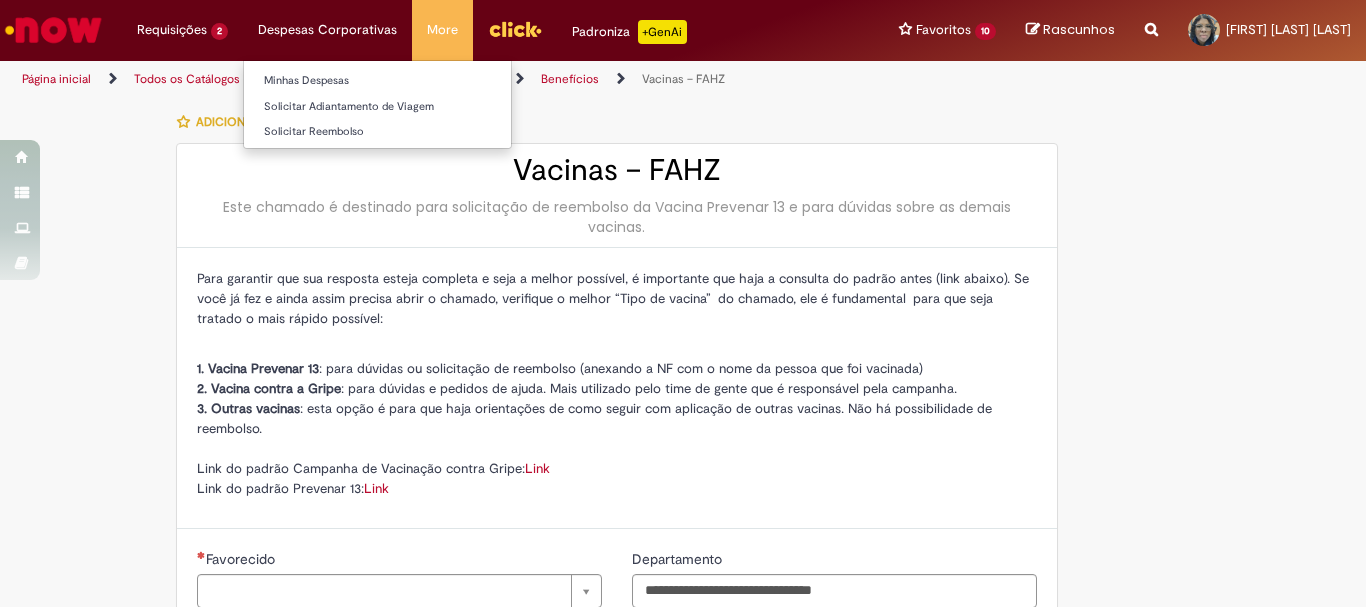 type on "**********" 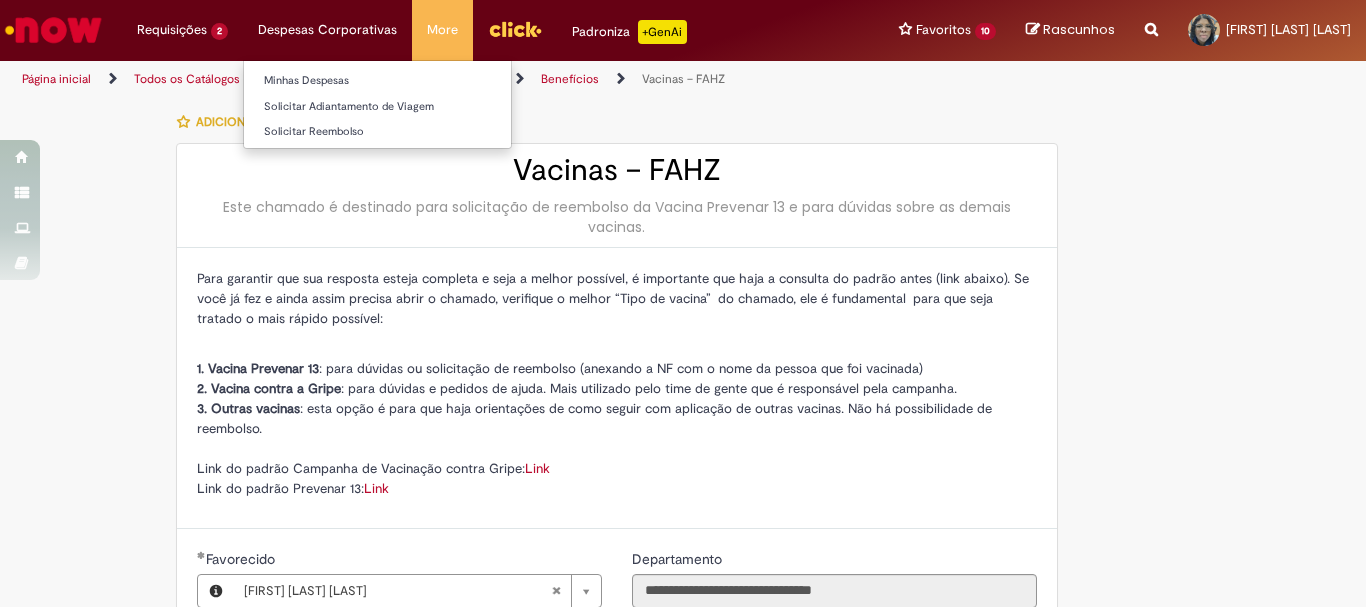 type on "**********" 